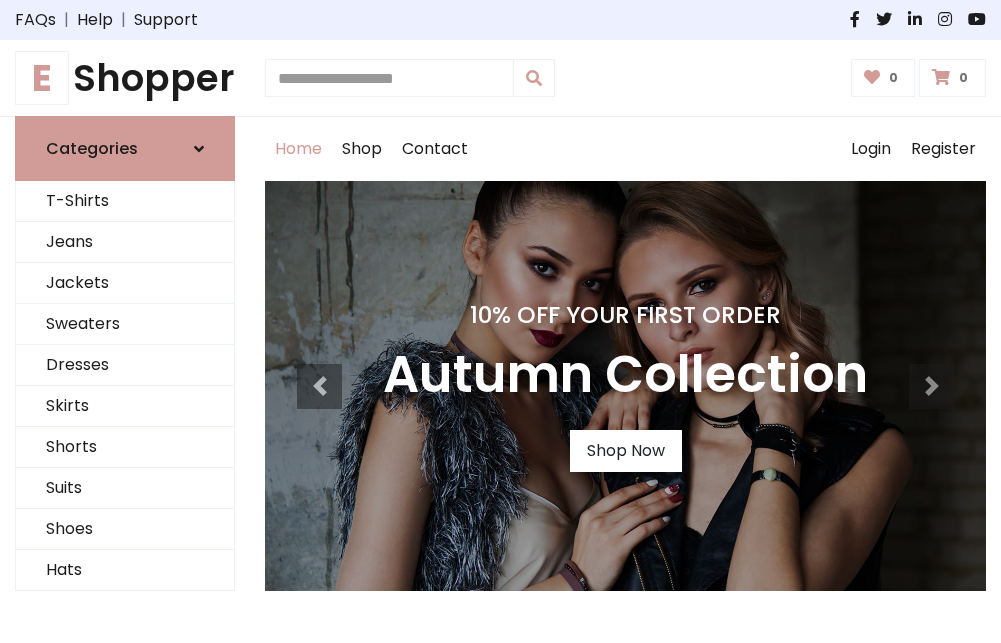 scroll, scrollTop: 0, scrollLeft: 0, axis: both 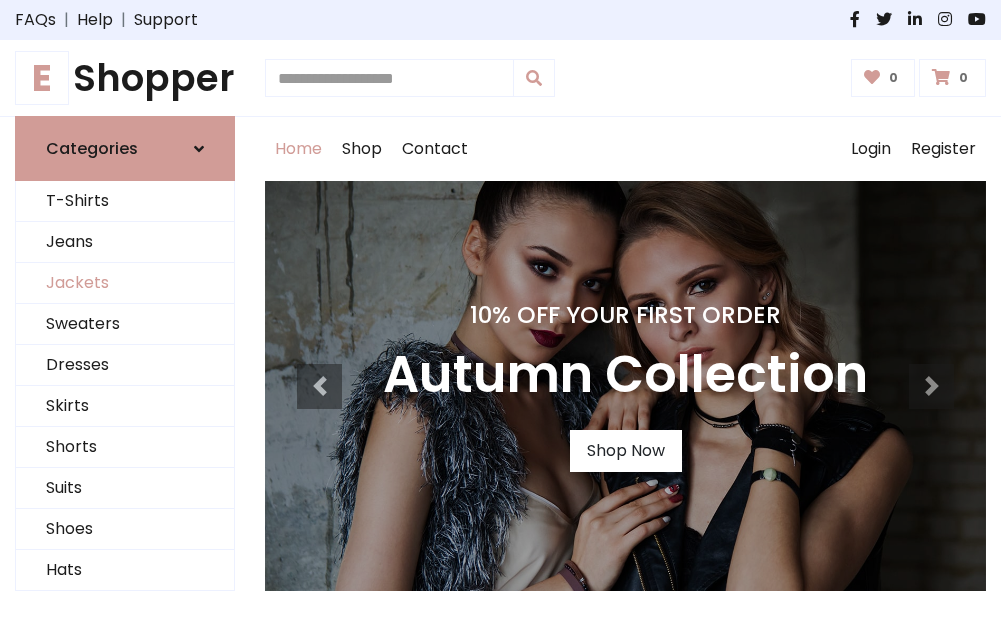 click on "Jackets" at bounding box center [125, 283] 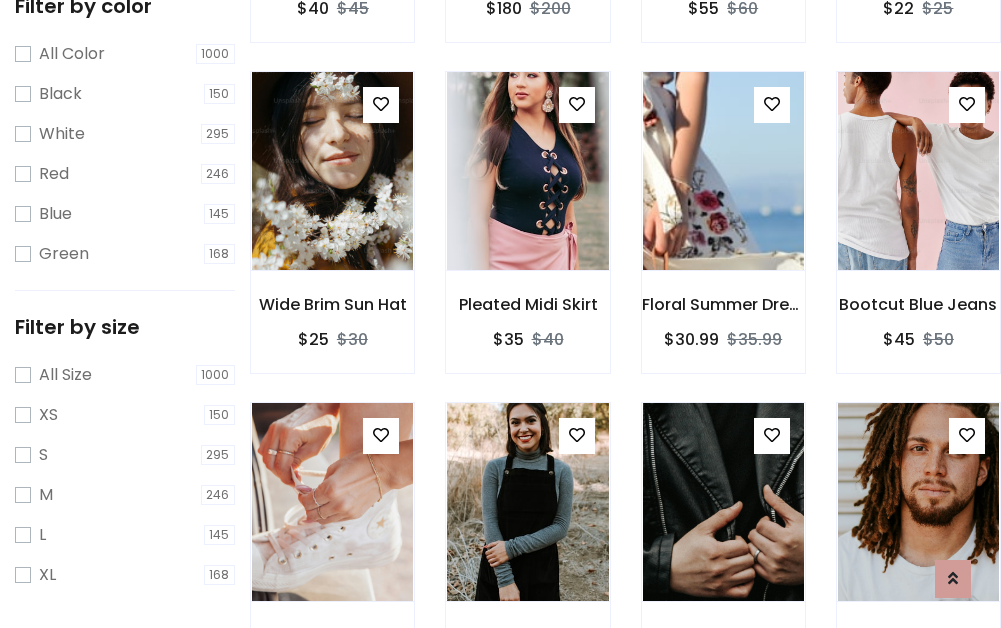 scroll, scrollTop: 803, scrollLeft: 0, axis: vertical 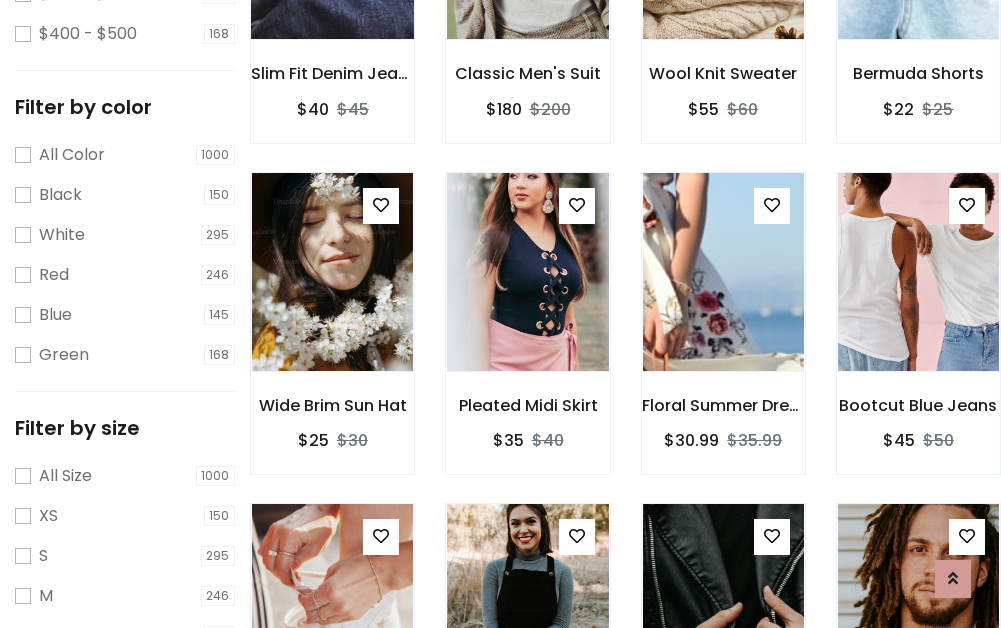 click at bounding box center (332, -60) 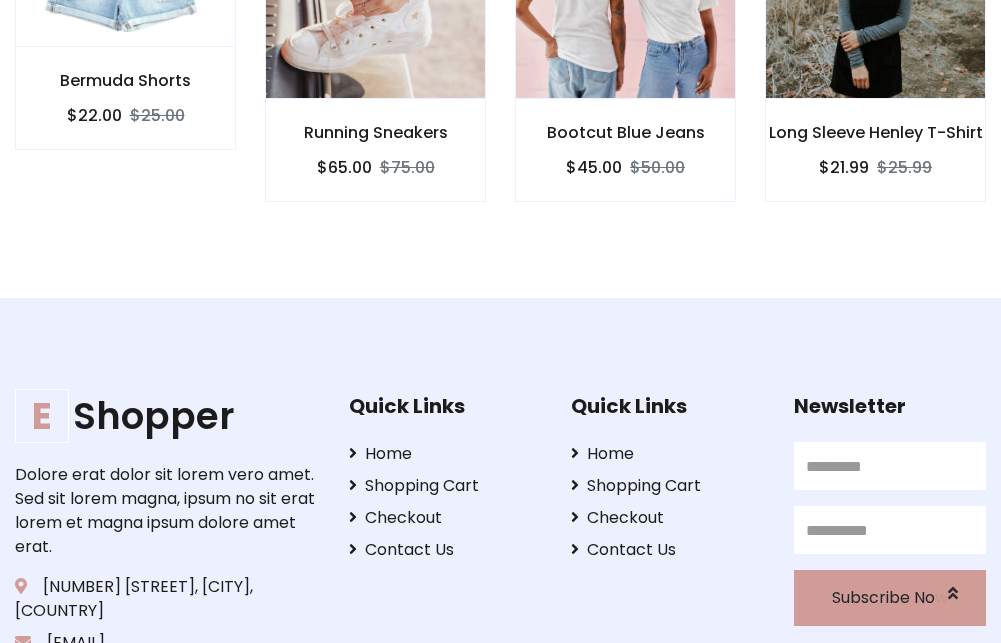 scroll, scrollTop: 0, scrollLeft: 0, axis: both 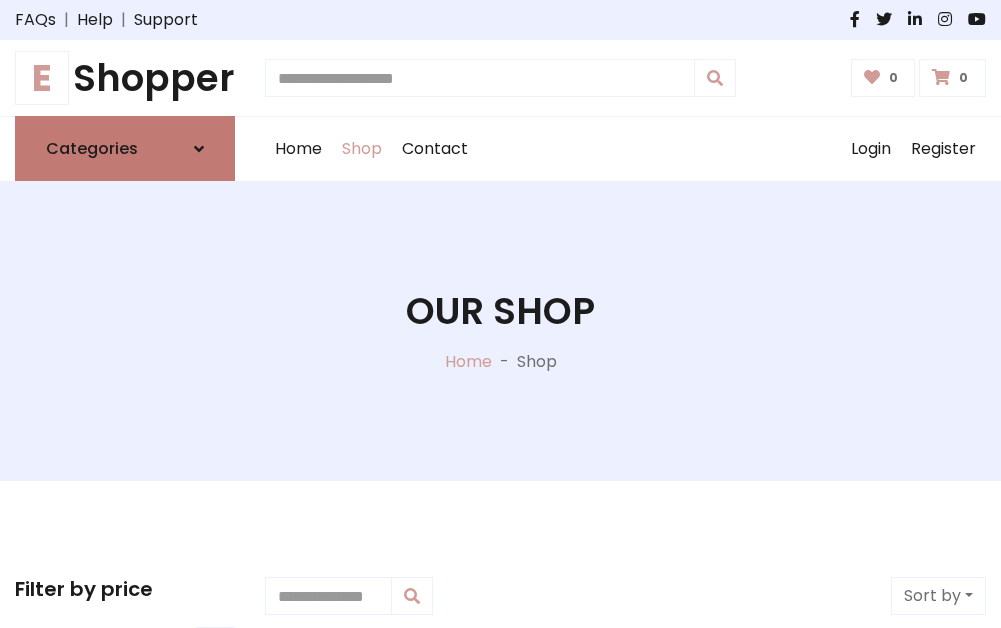 click on "Categories" at bounding box center [92, 148] 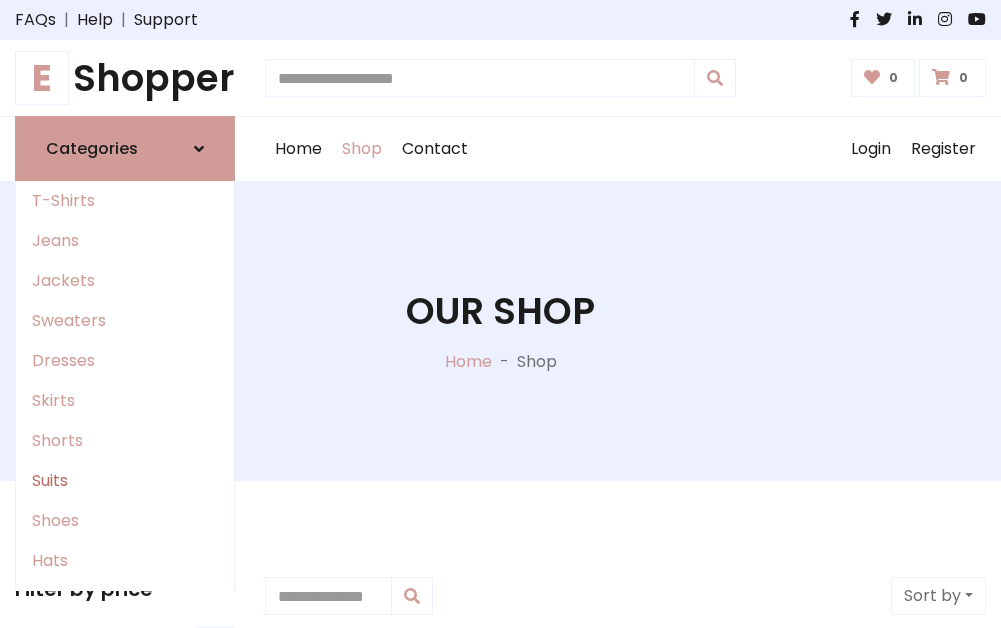 click on "Suits" at bounding box center [125, 481] 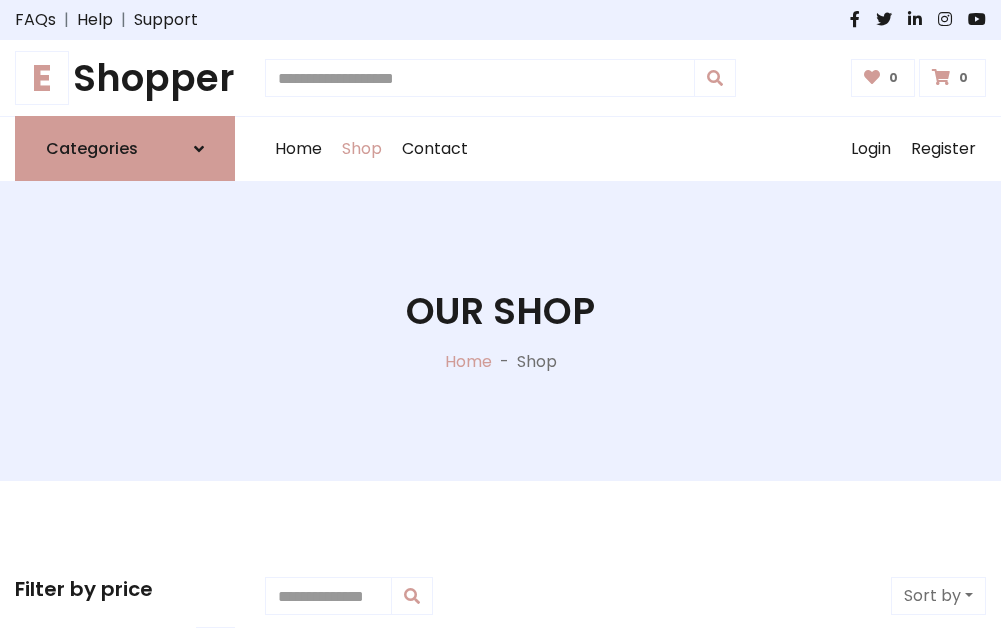 scroll, scrollTop: 1445, scrollLeft: 0, axis: vertical 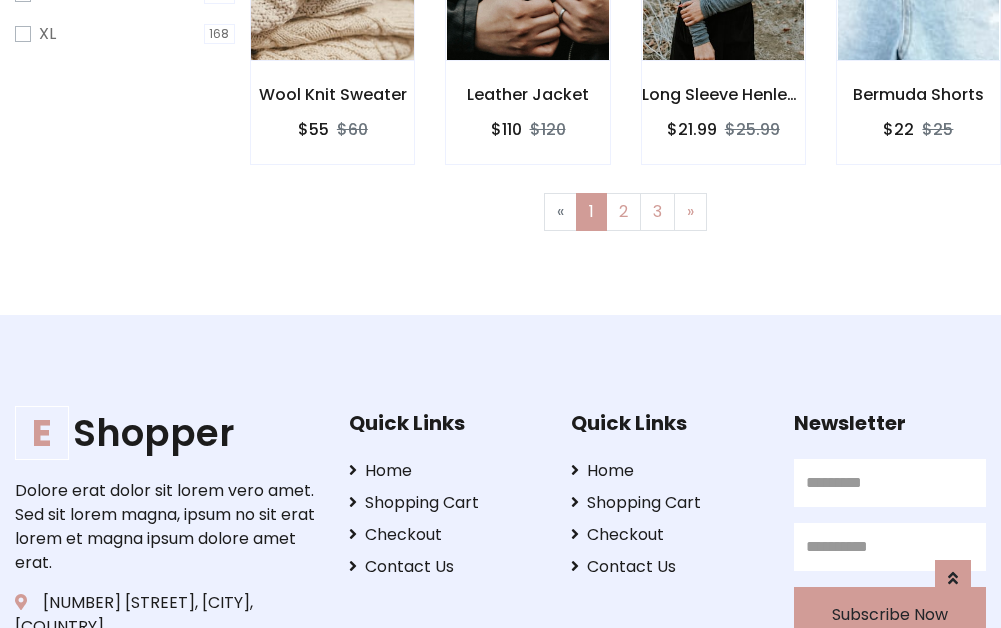 click at bounding box center (332, -39) 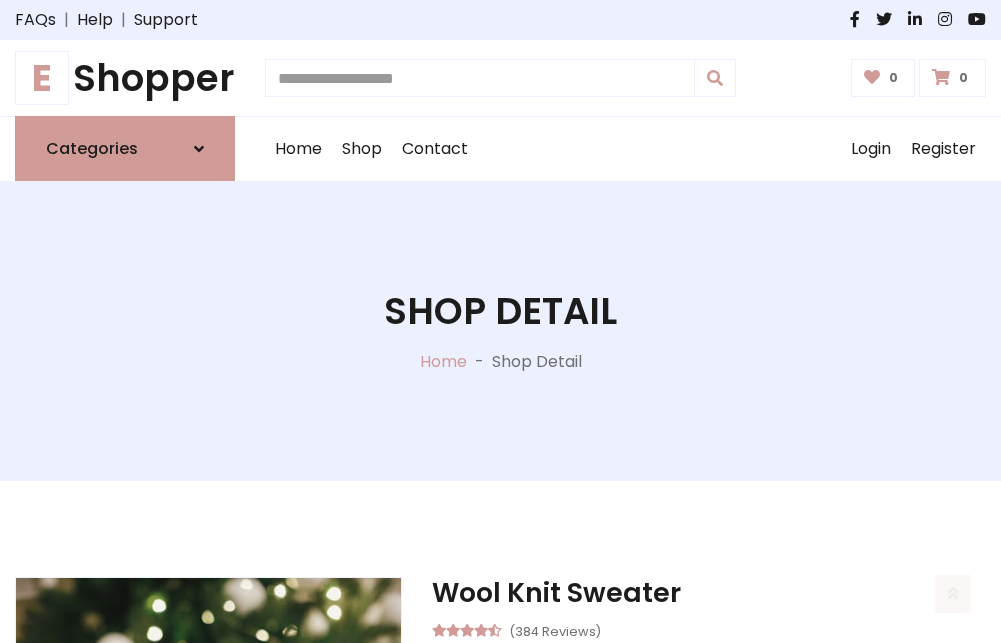 scroll, scrollTop: 1869, scrollLeft: 0, axis: vertical 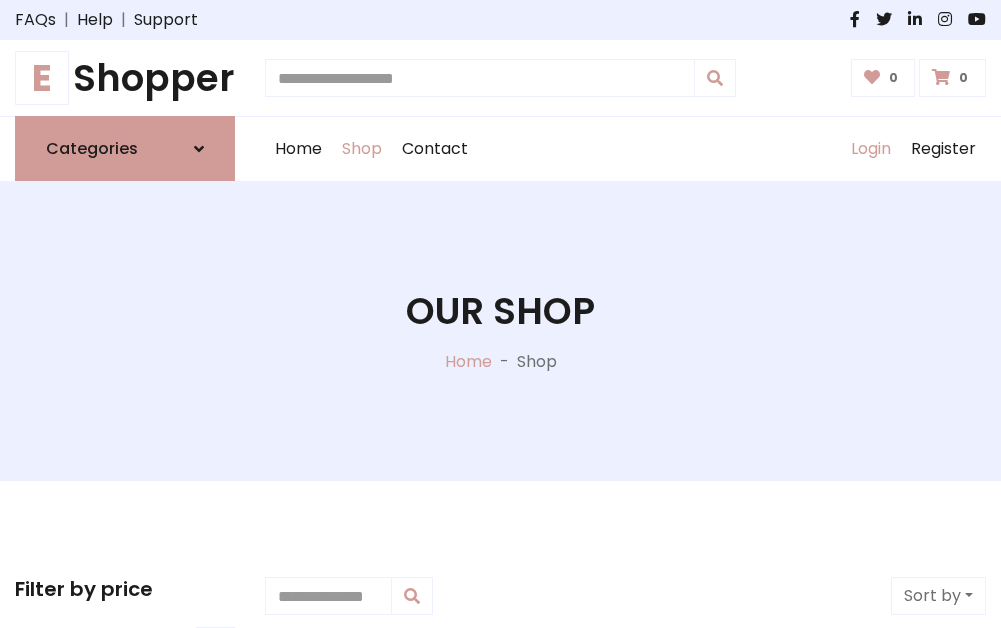 click on "Login" at bounding box center (871, 149) 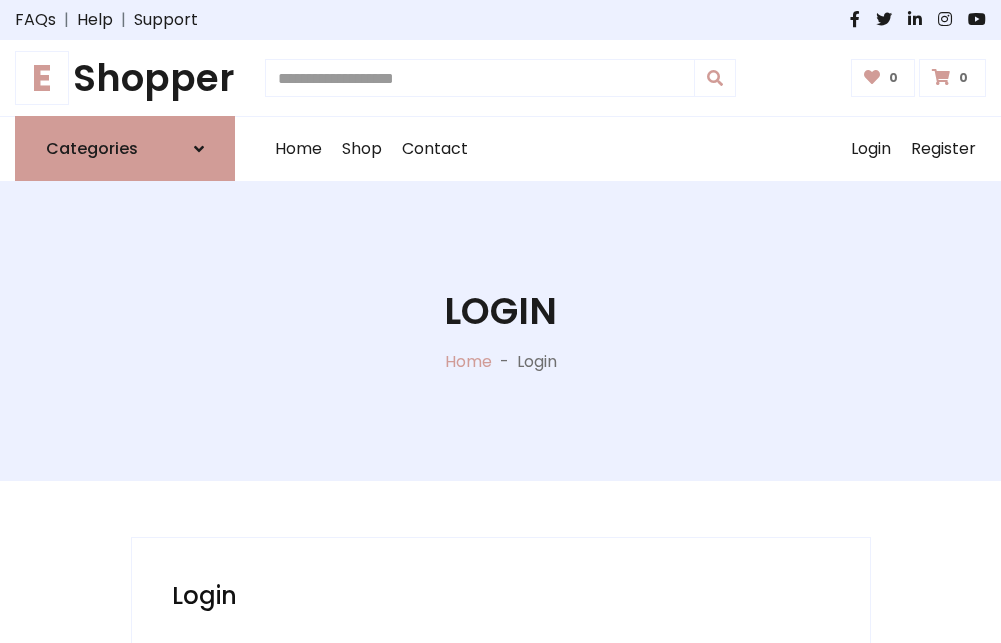 scroll, scrollTop: 0, scrollLeft: 0, axis: both 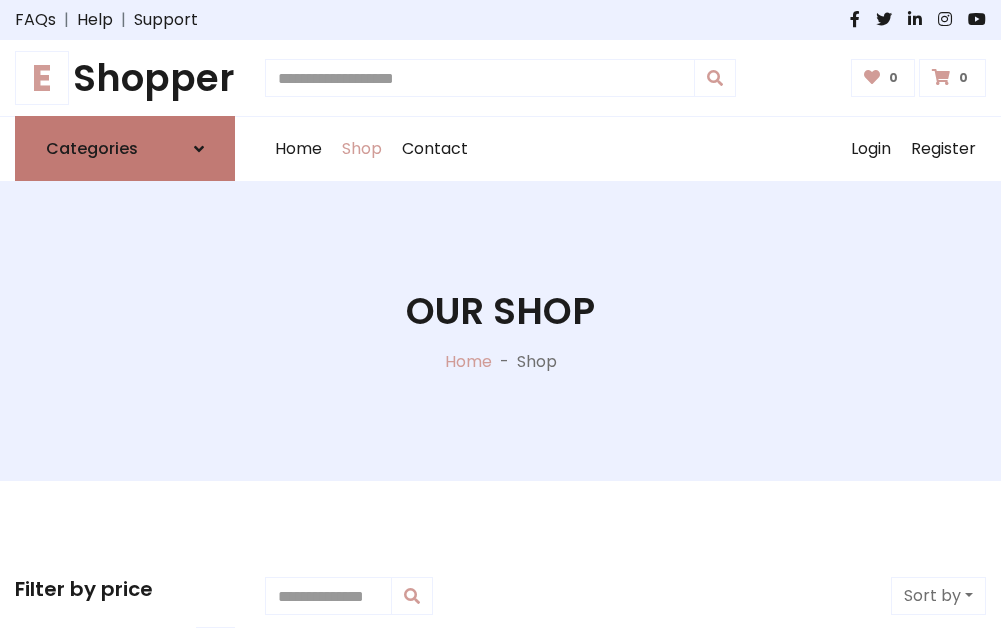 click at bounding box center (199, 149) 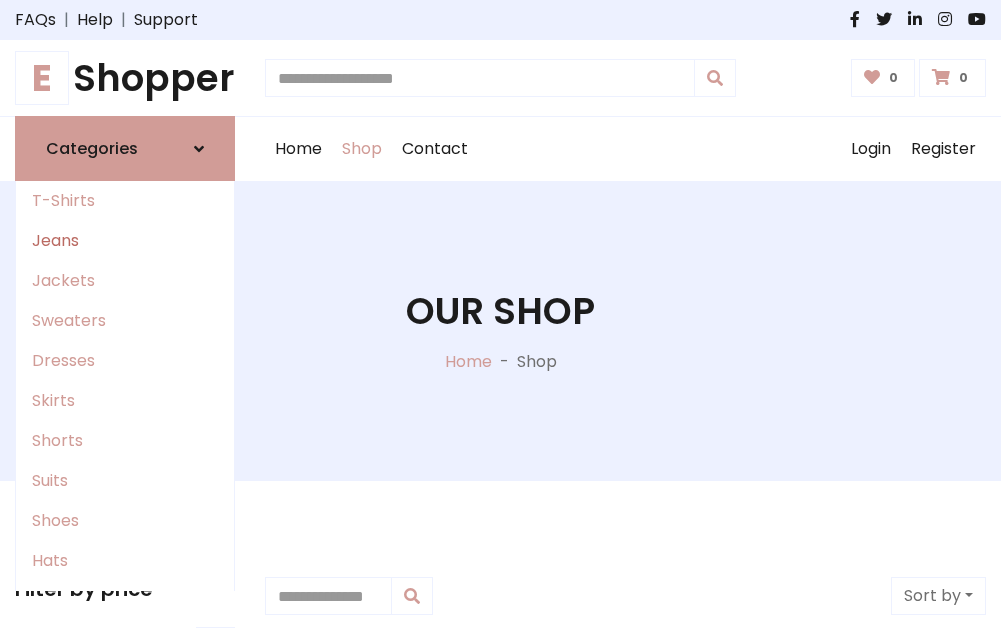 click on "Jeans" at bounding box center [125, 241] 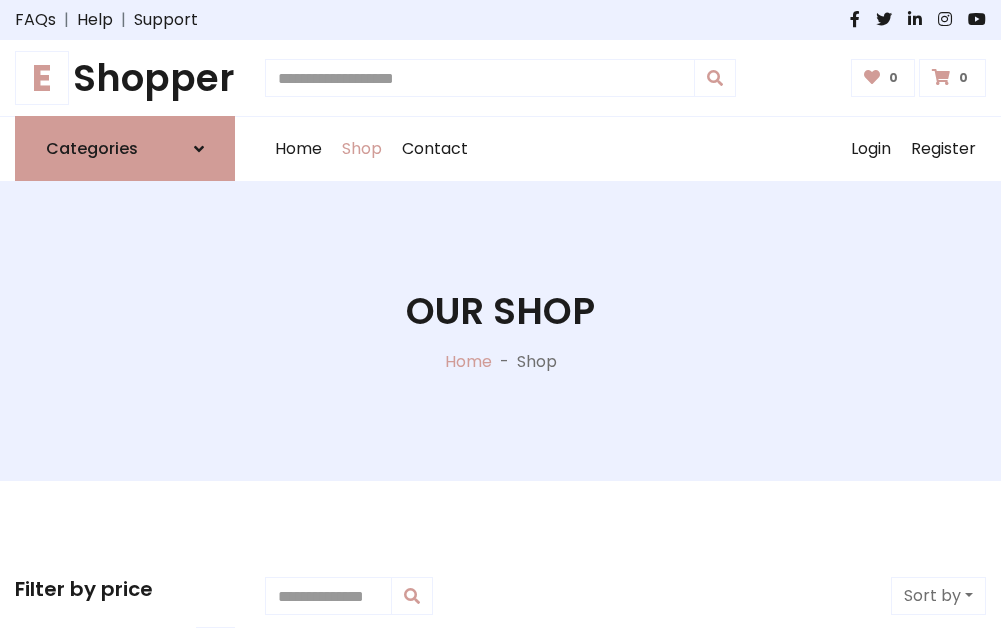 scroll, scrollTop: 0, scrollLeft: 0, axis: both 